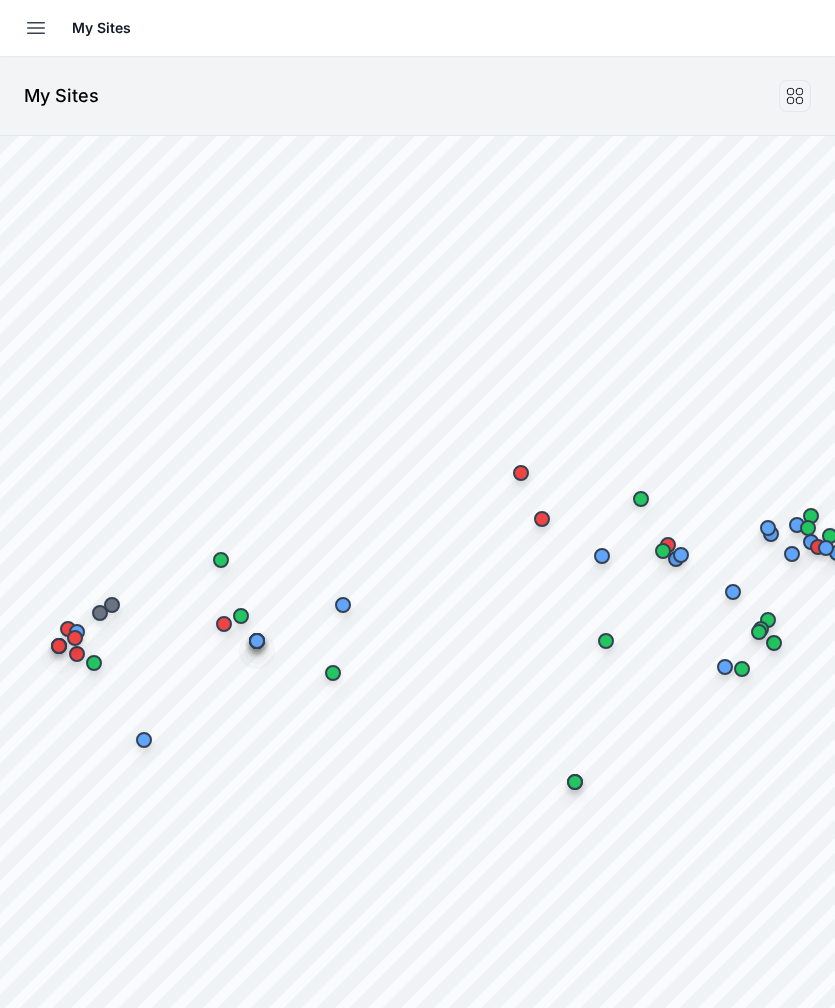 scroll, scrollTop: 0, scrollLeft: 0, axis: both 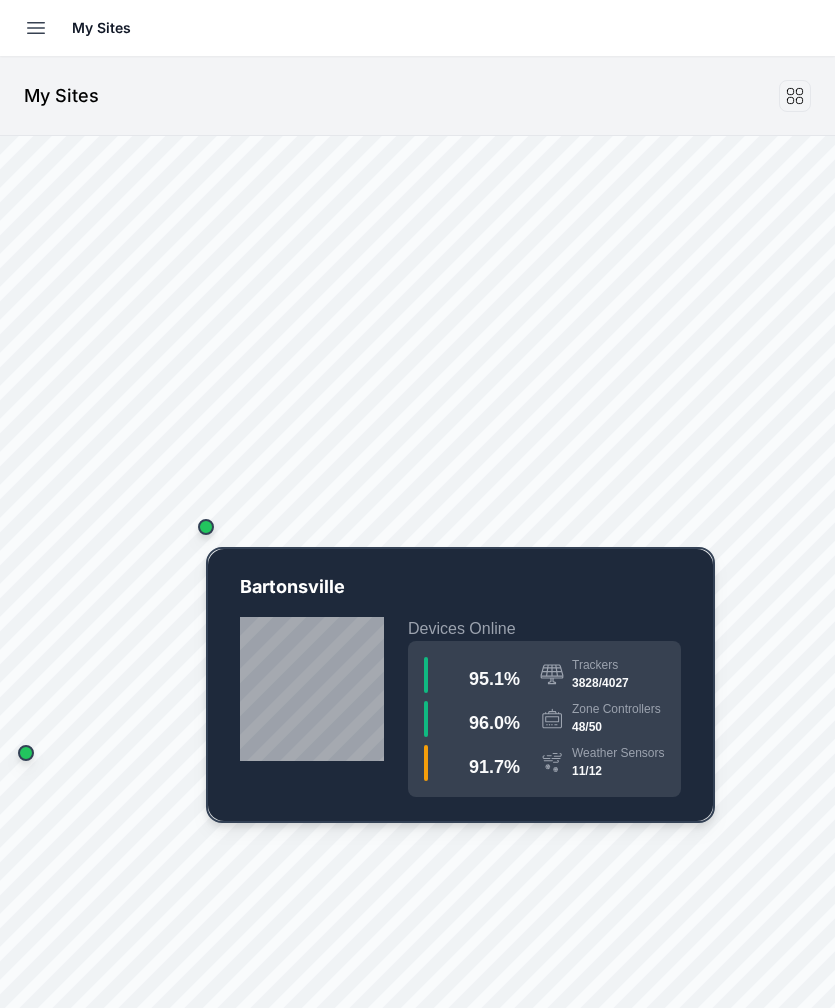 click at bounding box center [206, 527] 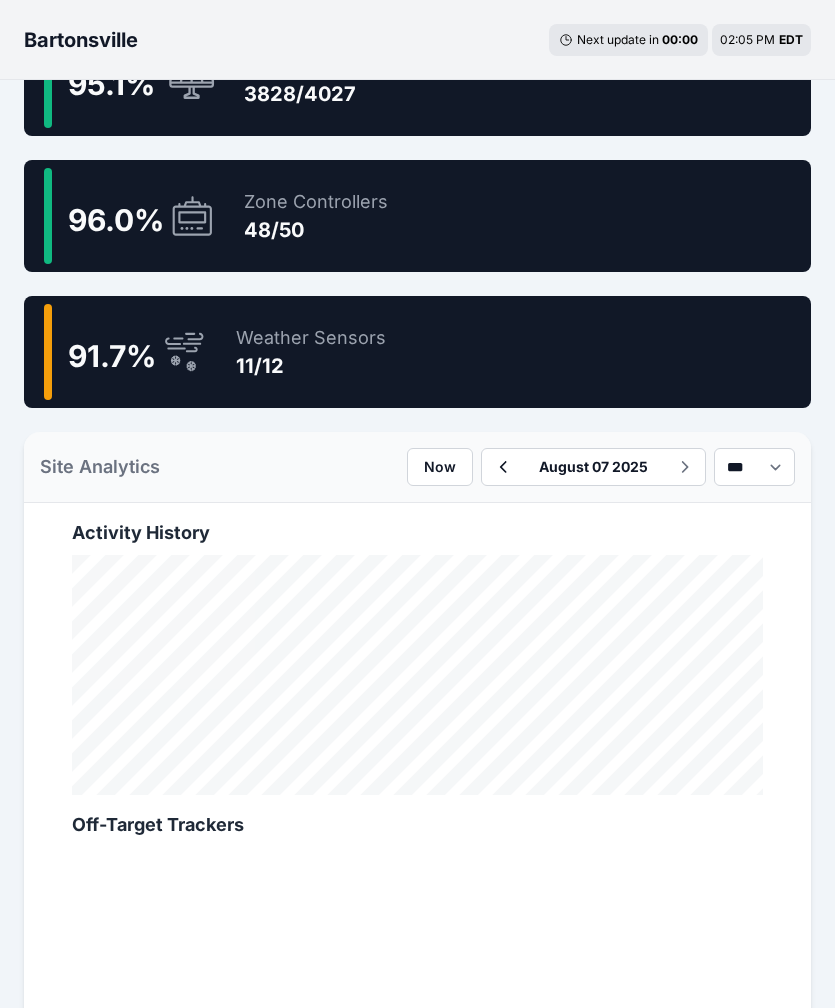scroll, scrollTop: 1593, scrollLeft: 0, axis: vertical 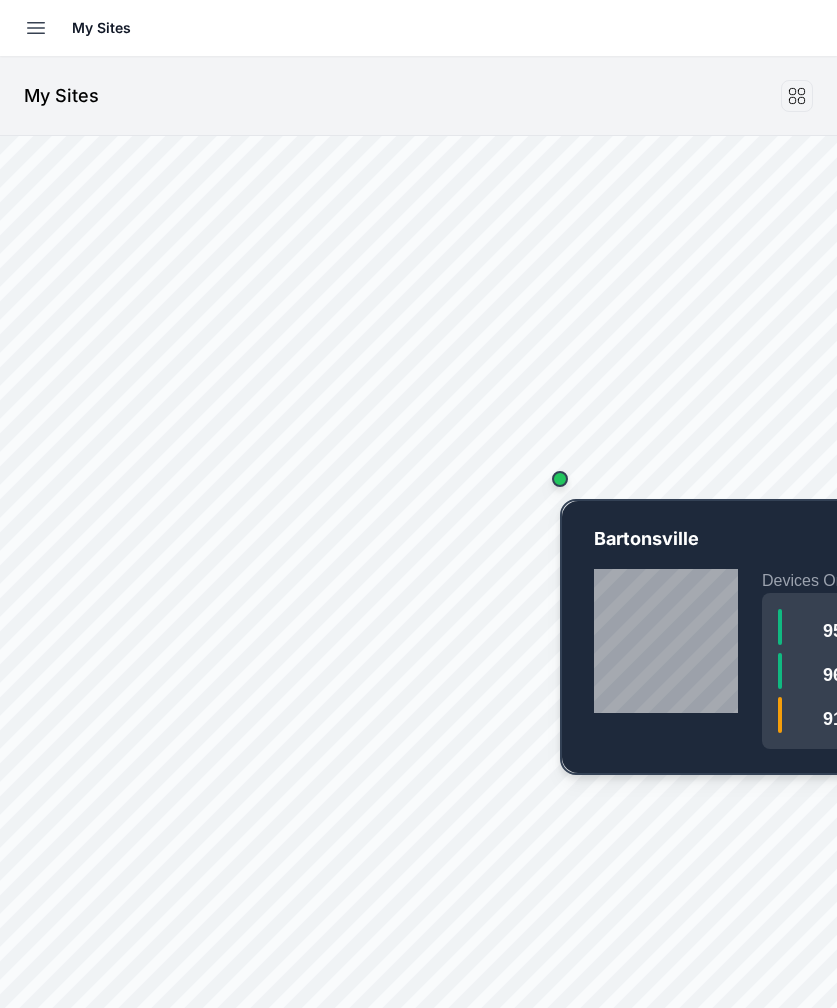 click at bounding box center [560, 479] 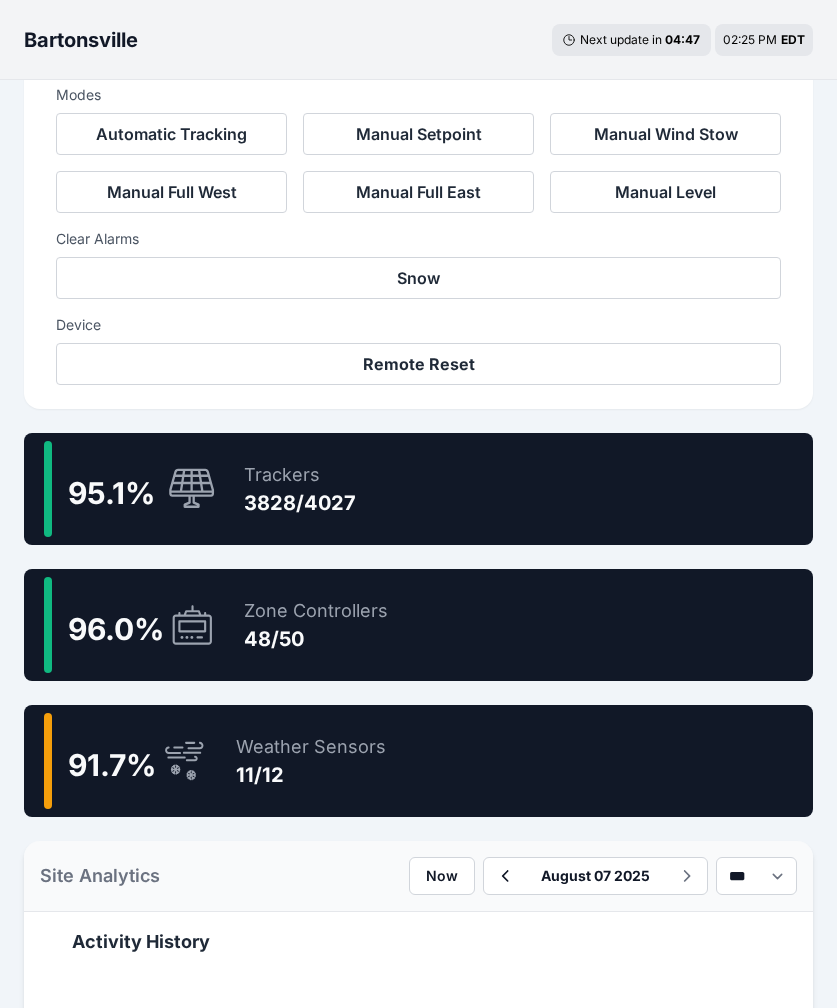 scroll, scrollTop: 690, scrollLeft: 0, axis: vertical 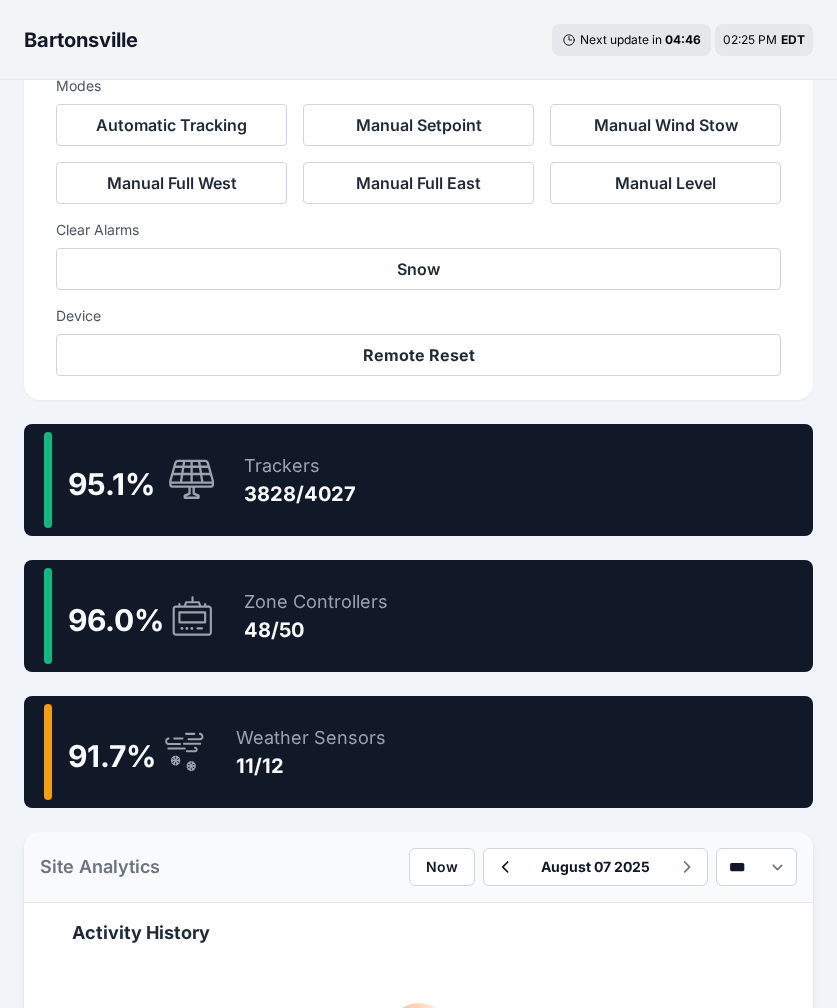 click on "95.1 % Trackers 3828/4027" at bounding box center [418, 480] 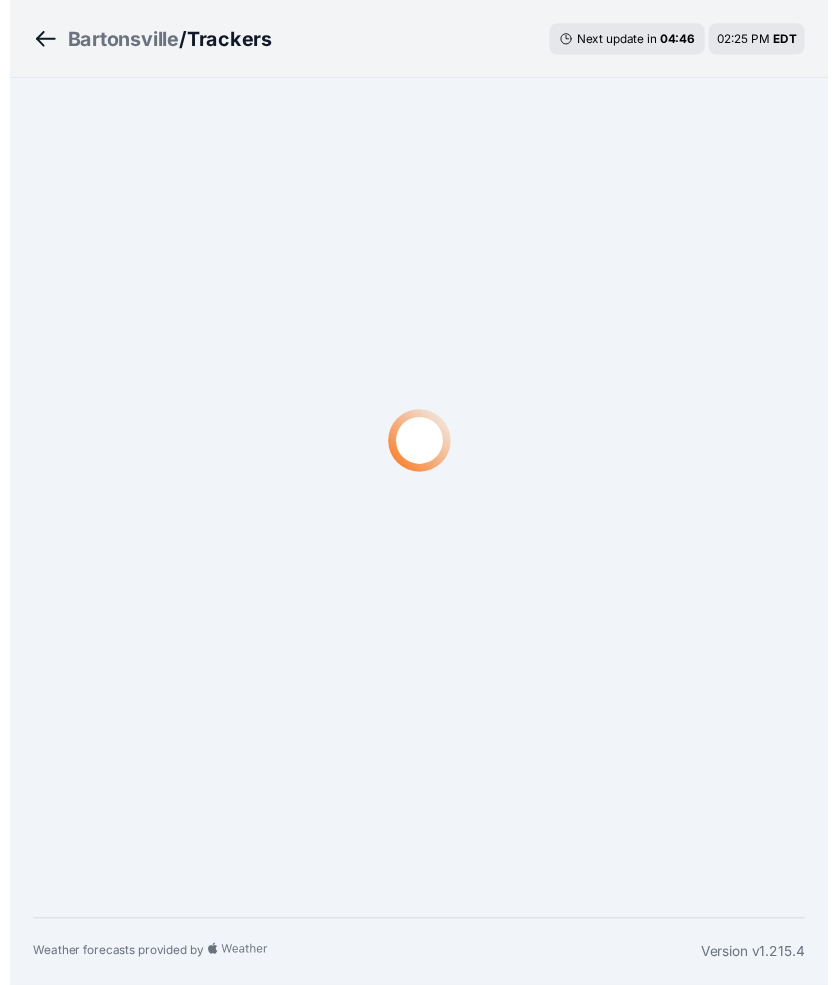 scroll, scrollTop: 0, scrollLeft: 0, axis: both 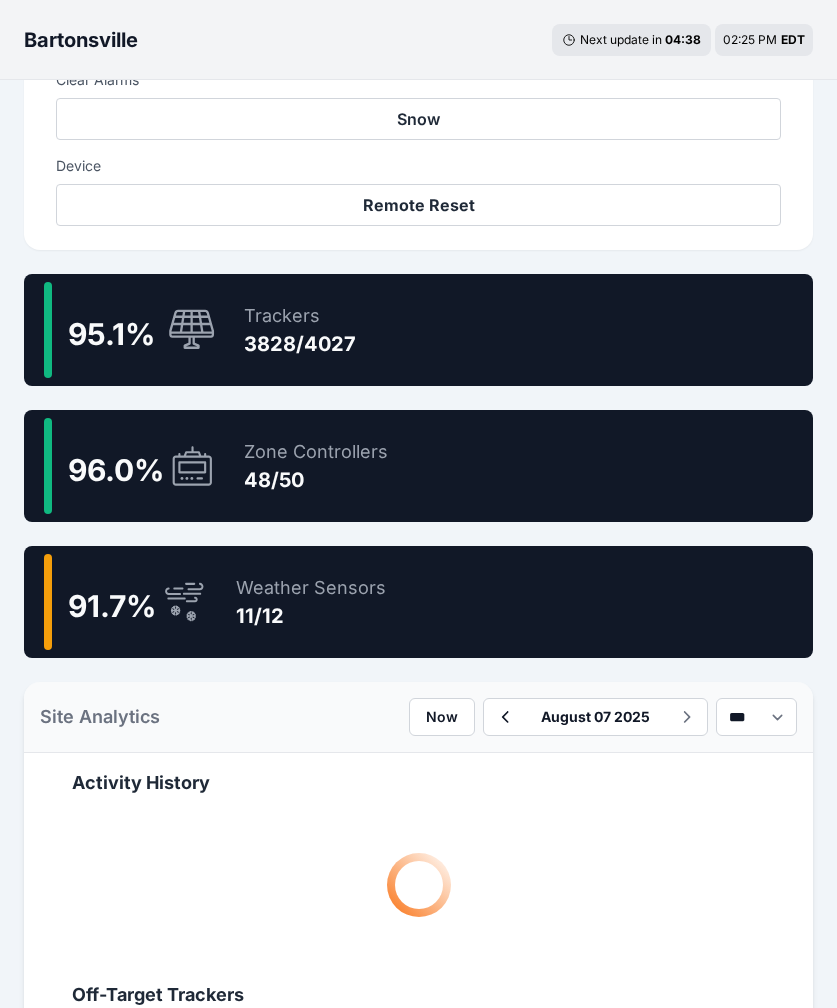 click on "48/50" at bounding box center (316, 480) 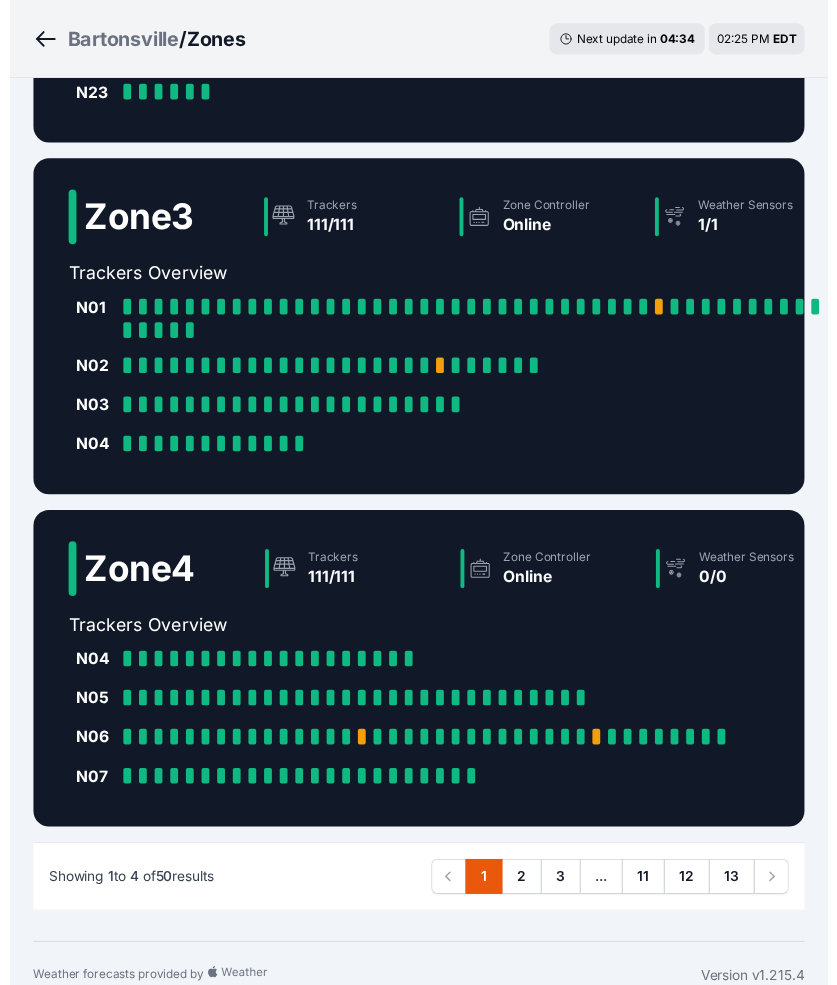 scroll, scrollTop: 0, scrollLeft: 0, axis: both 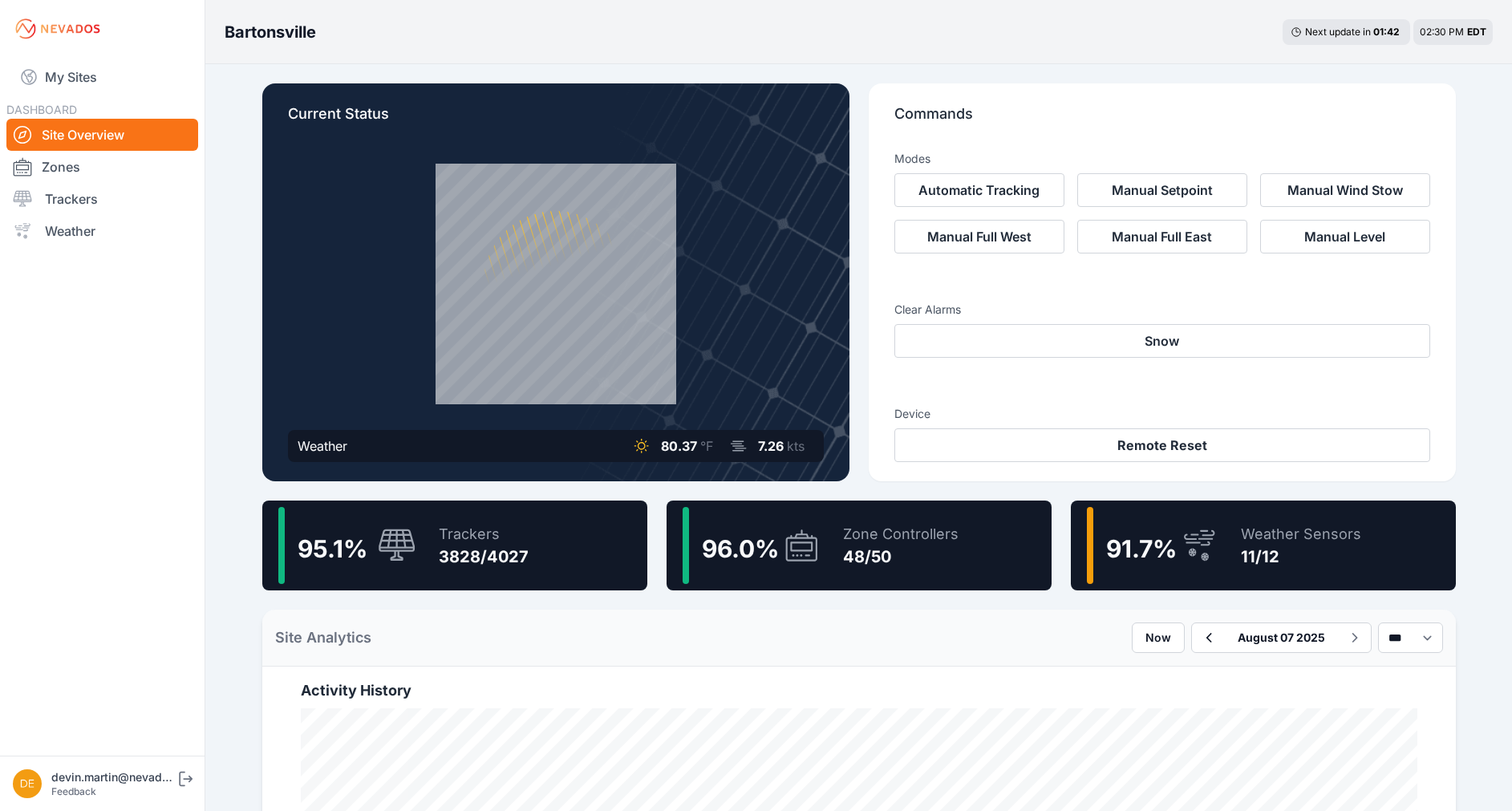 click on "Bartonsville Next update in   01 : 42 02:30 PM EDT" at bounding box center [858, 32] 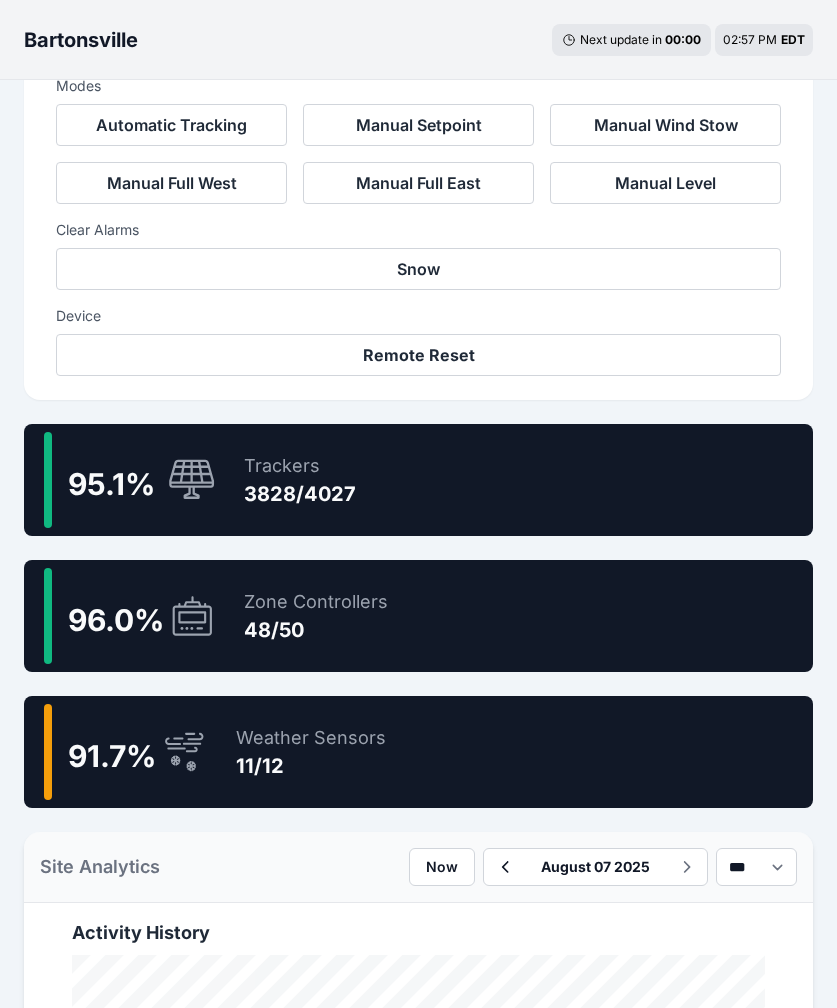 scroll, scrollTop: 706, scrollLeft: 0, axis: vertical 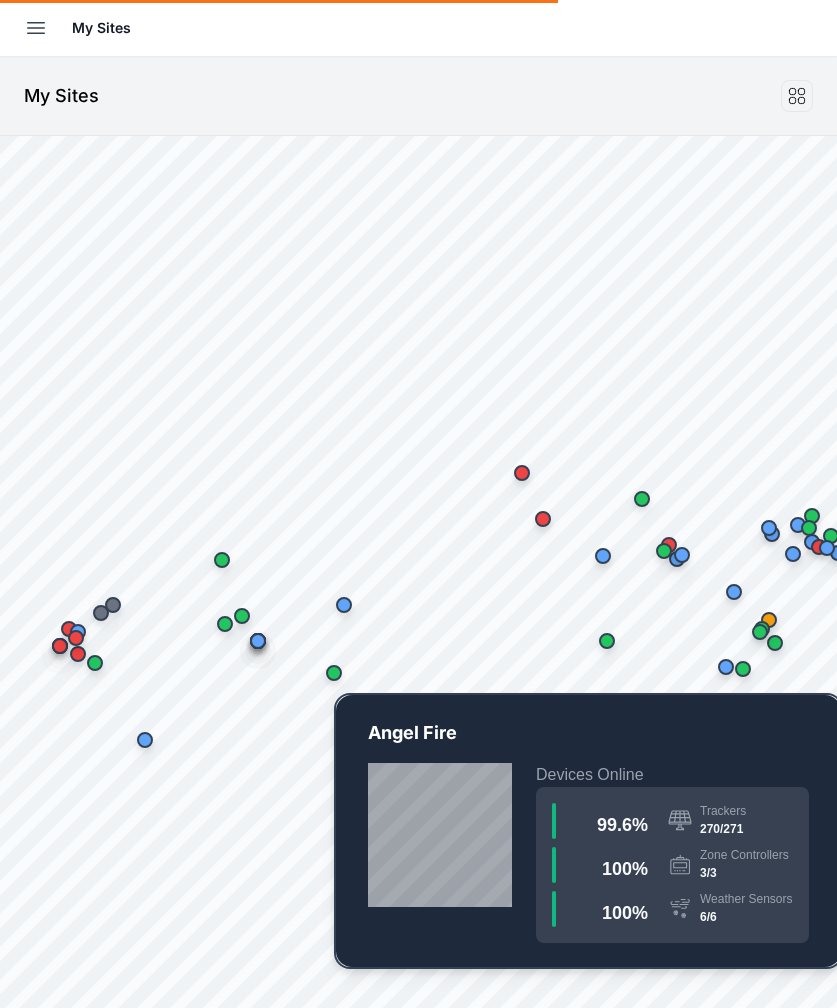 click at bounding box center (334, 673) 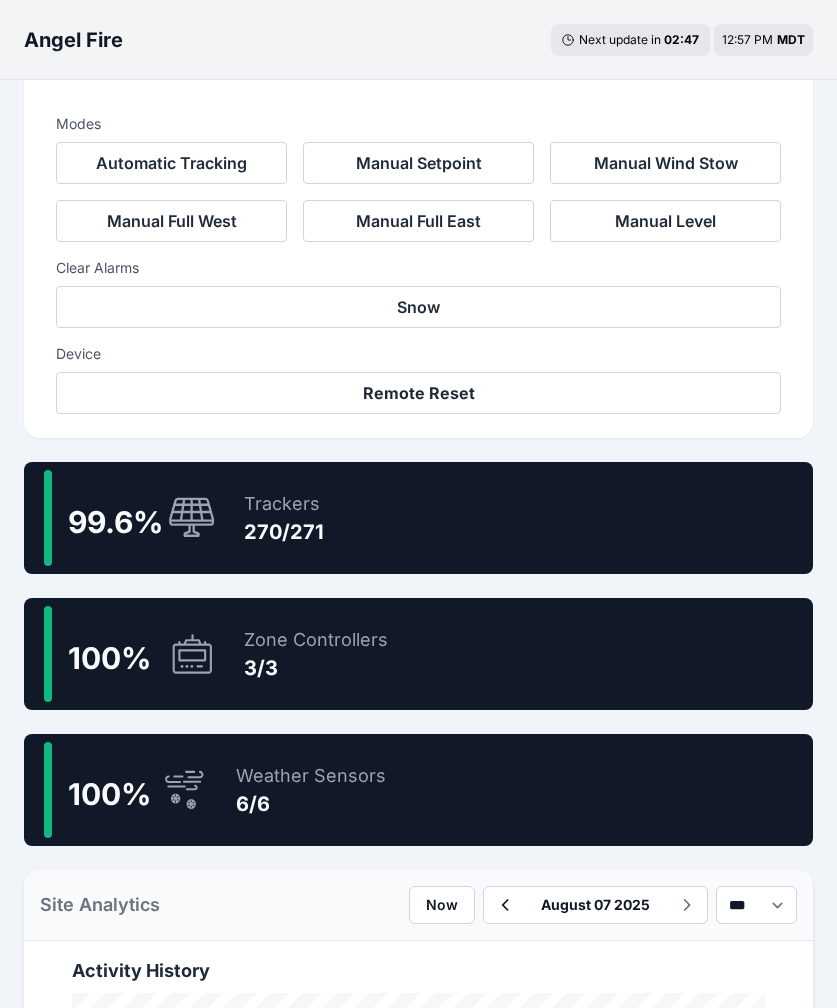 scroll, scrollTop: 693, scrollLeft: 0, axis: vertical 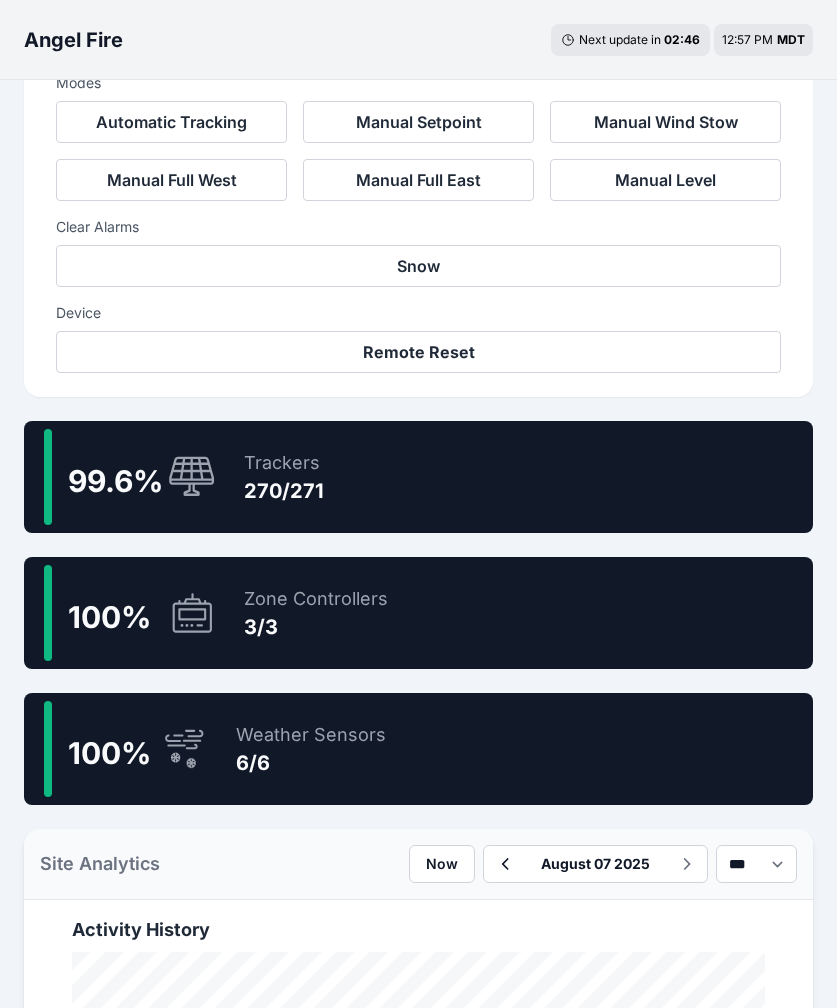 click on "99.6 % Trackers 270/271" at bounding box center [418, 477] 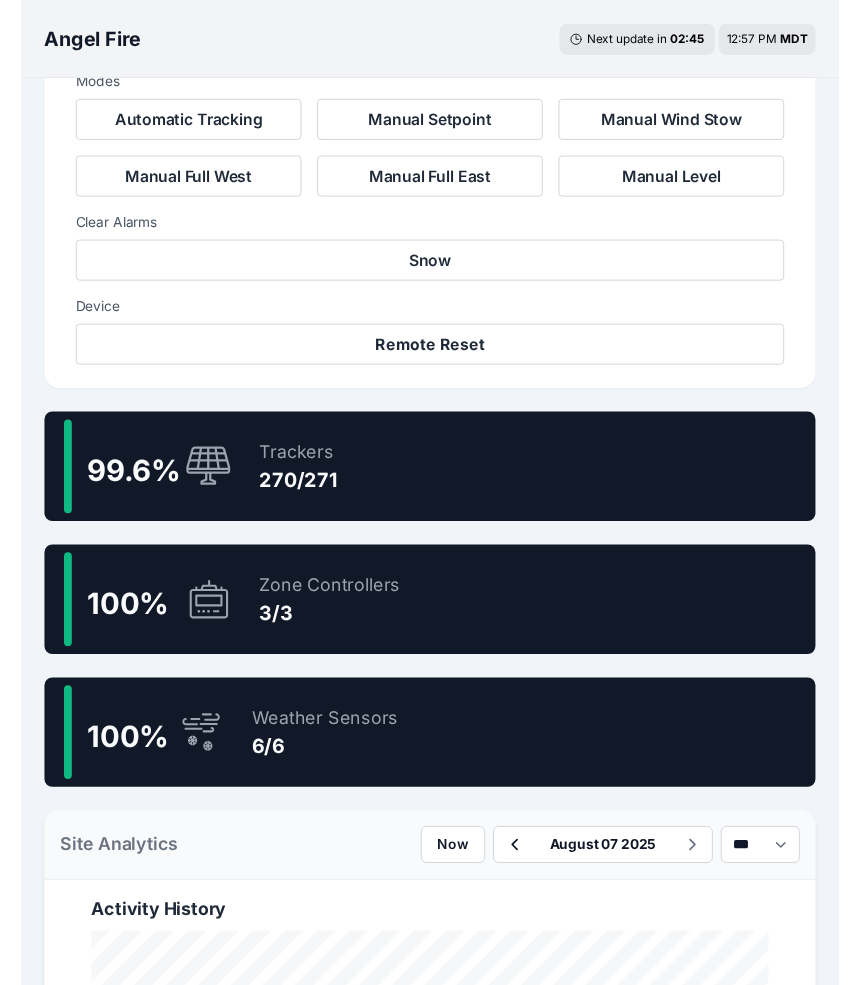 scroll, scrollTop: 0, scrollLeft: 0, axis: both 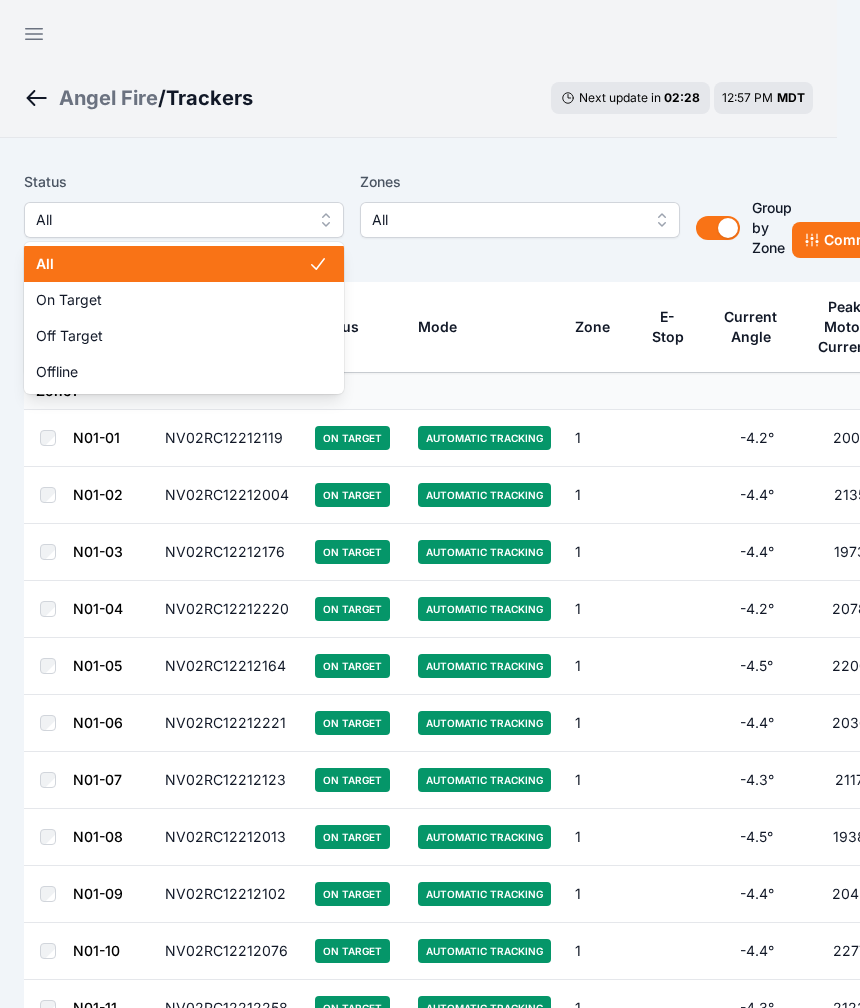 click on "All" at bounding box center [170, 220] 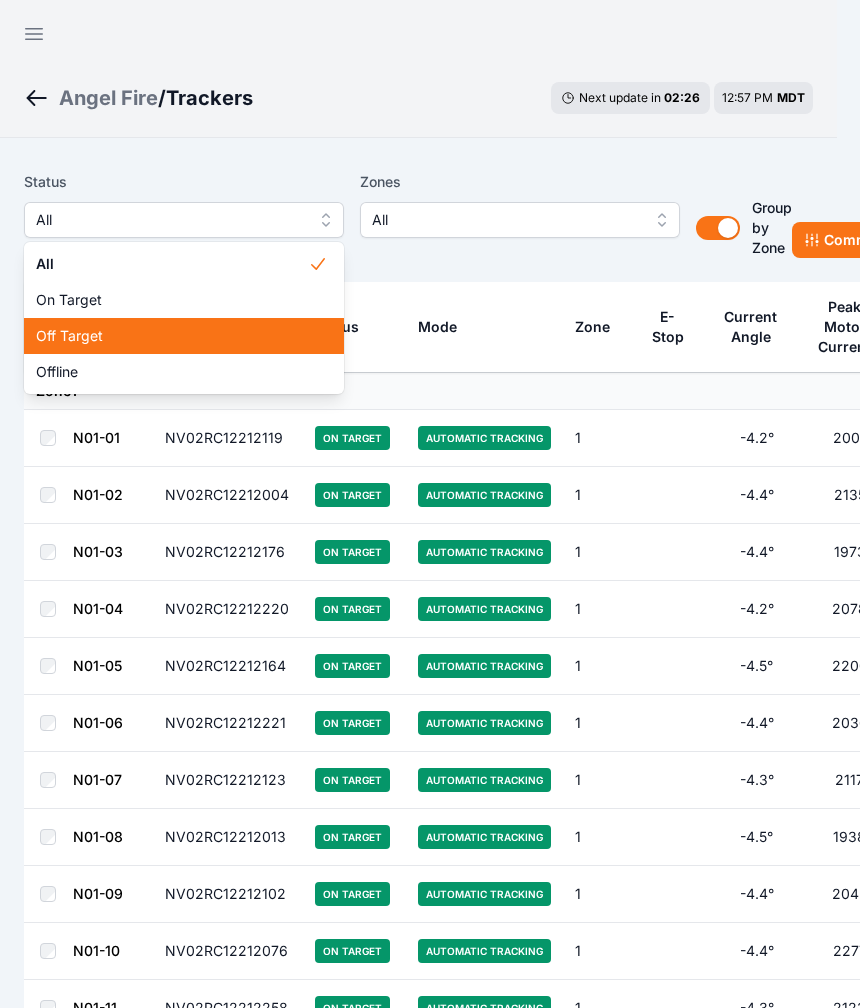 click on "Off Target" at bounding box center (172, 336) 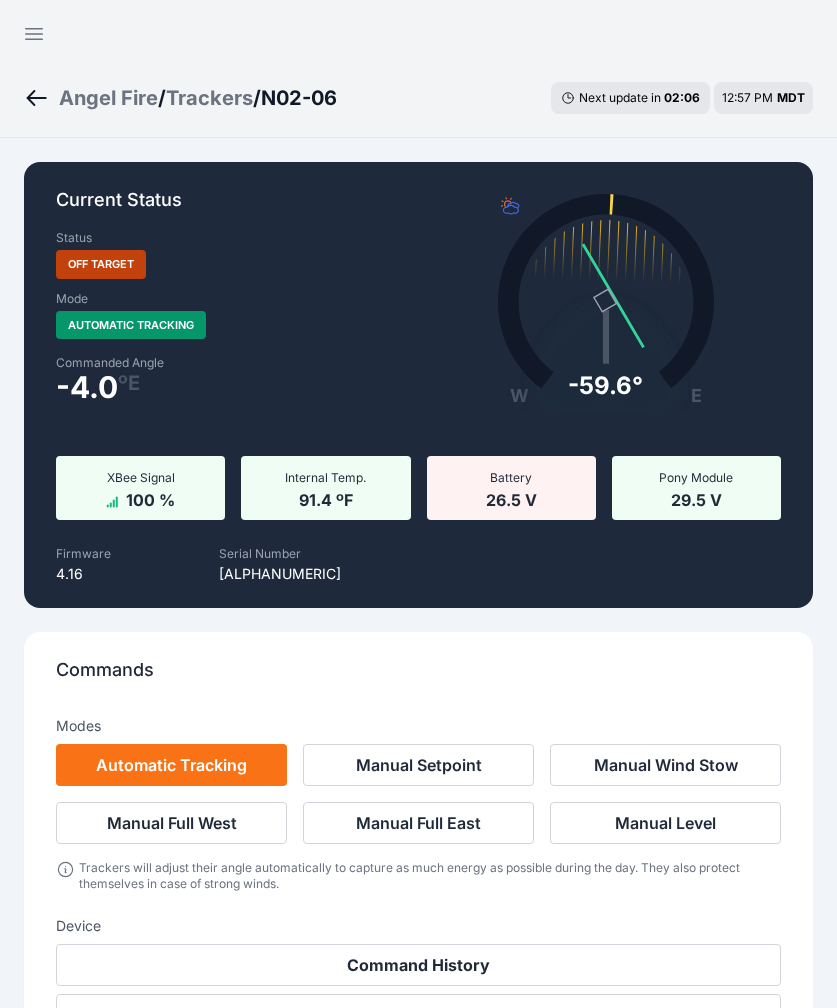 scroll, scrollTop: 0, scrollLeft: 0, axis: both 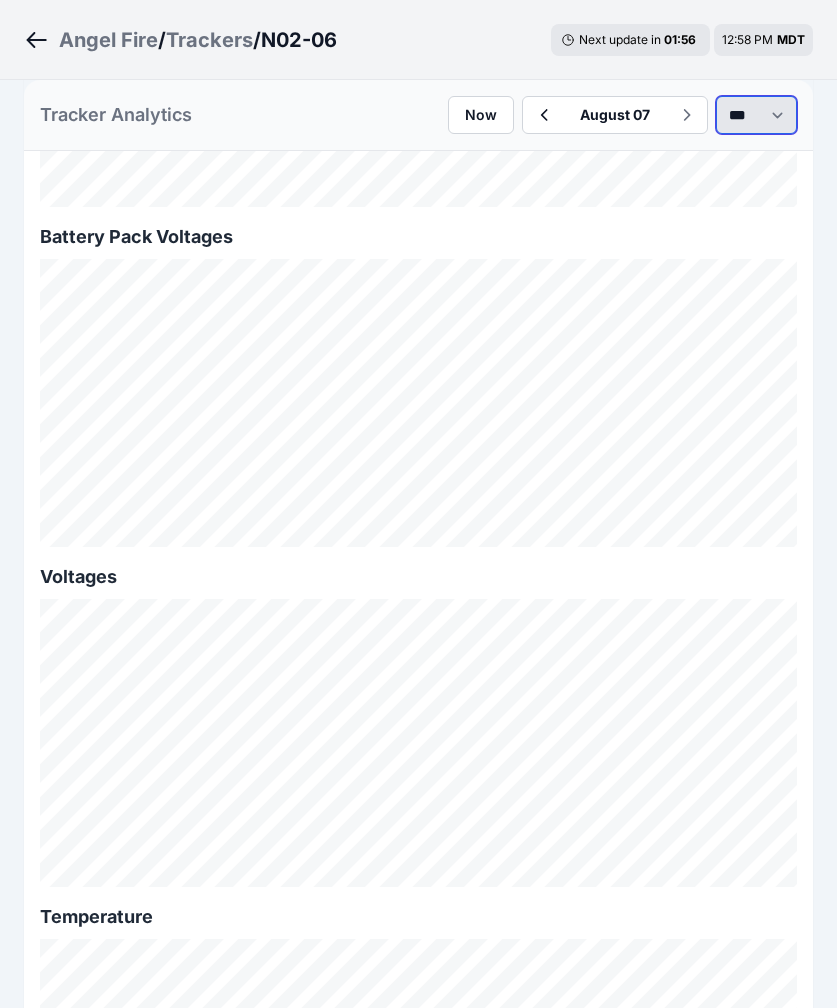 click on "*** **** *****" at bounding box center [756, 115] 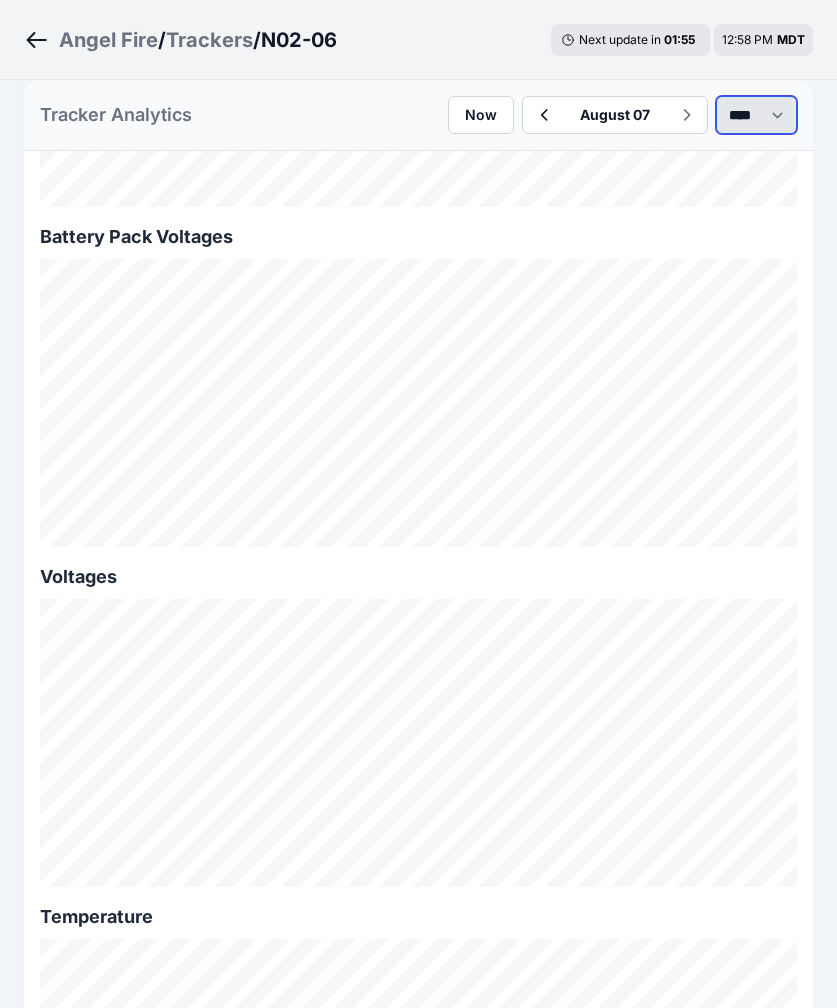 click on "*** **** *****" at bounding box center (756, 115) 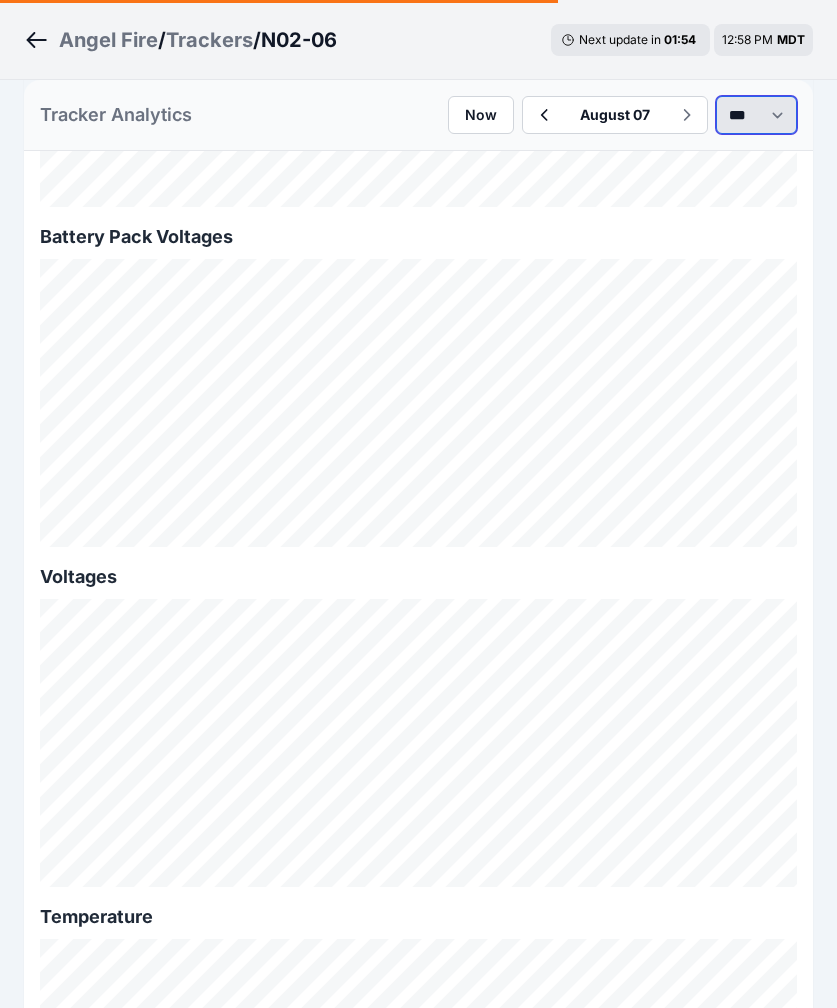select on "******" 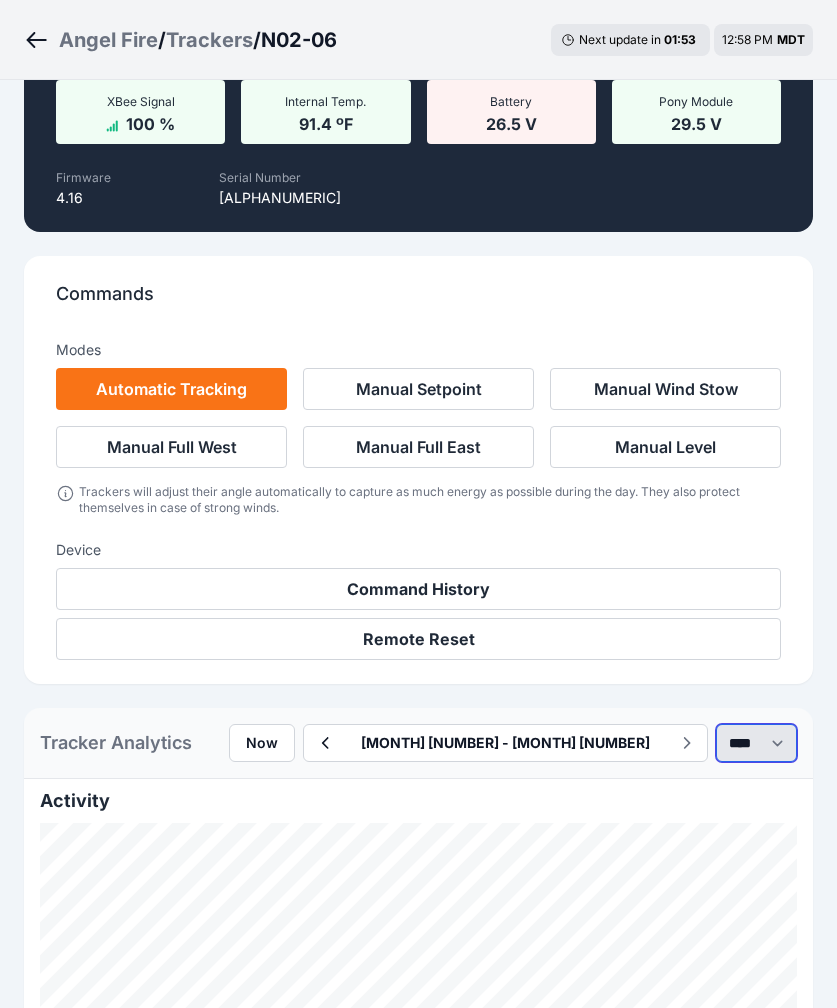 scroll, scrollTop: 2308, scrollLeft: 0, axis: vertical 